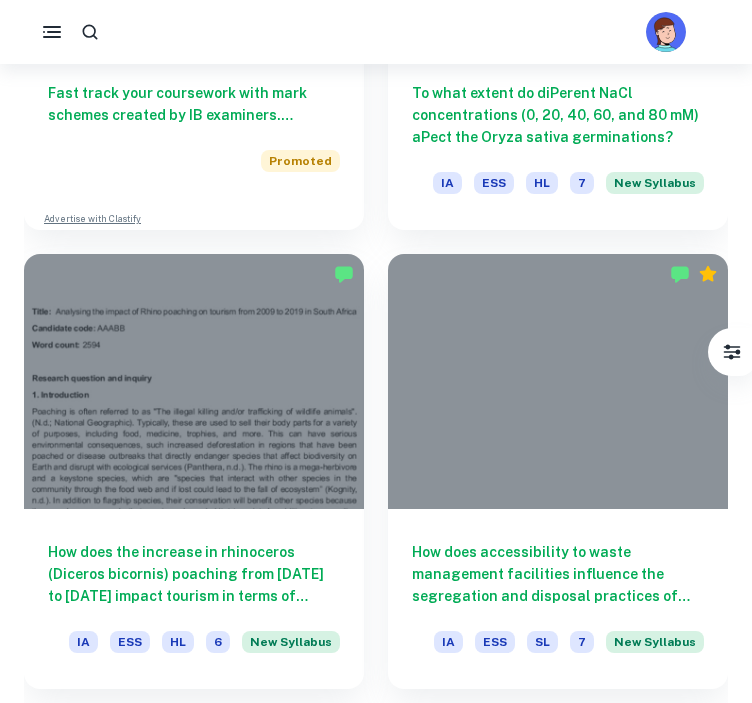 scroll, scrollTop: 2284, scrollLeft: 0, axis: vertical 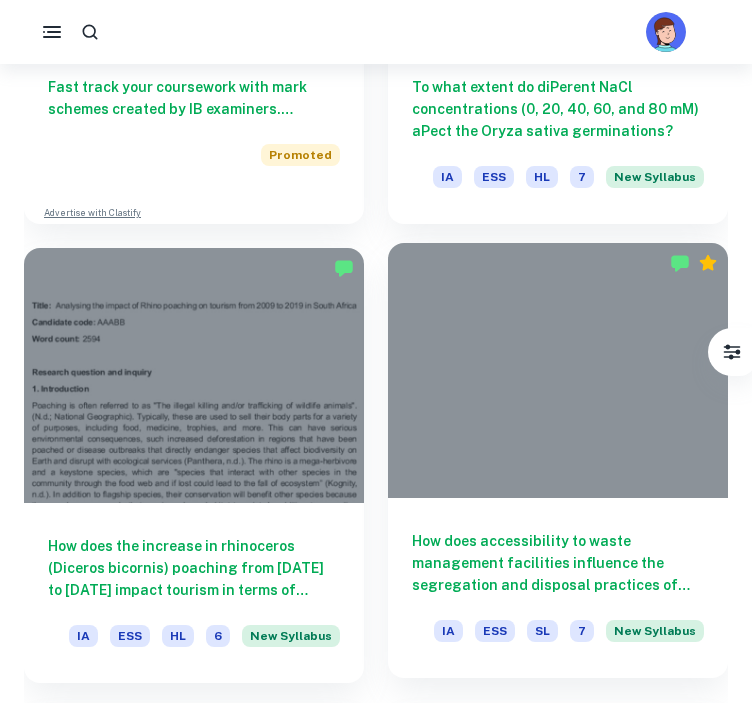 click at bounding box center (558, 370) 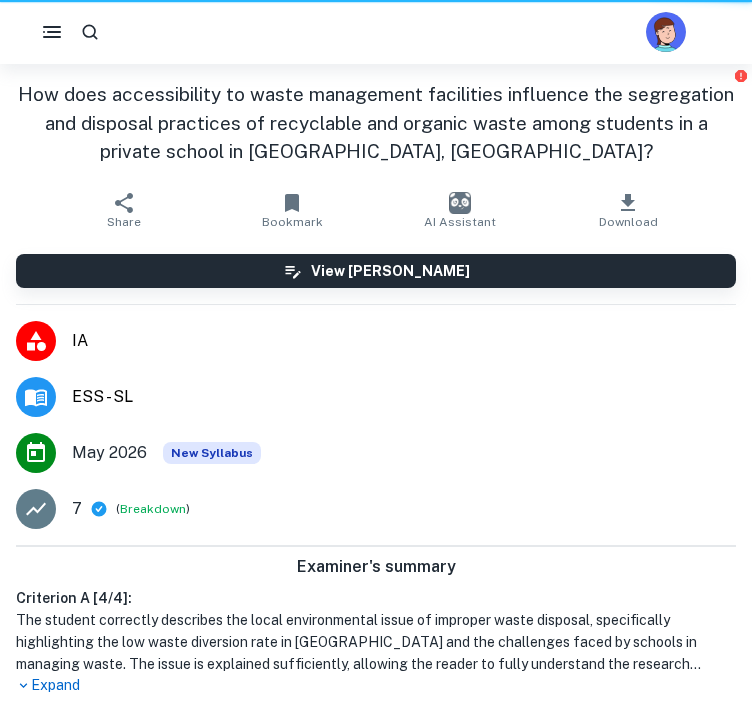 scroll, scrollTop: 0, scrollLeft: 0, axis: both 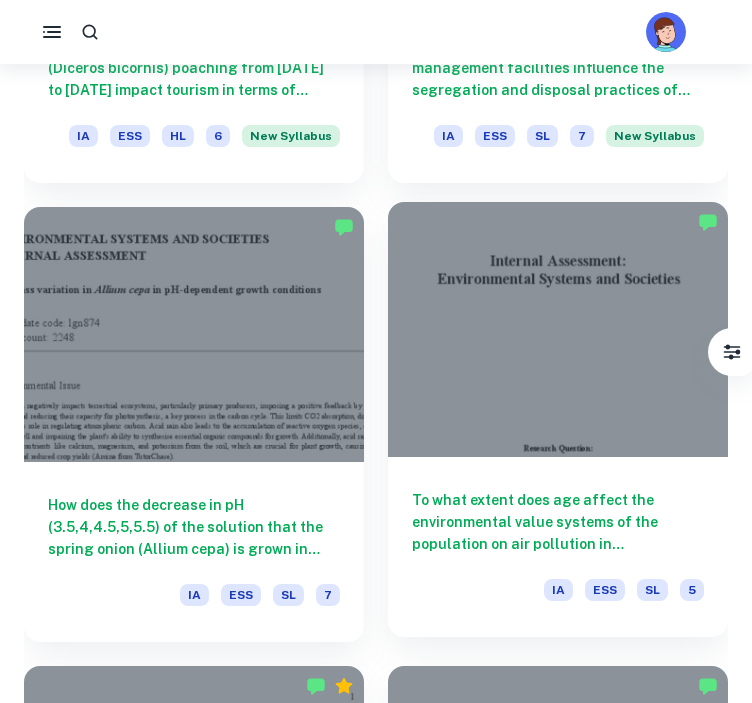 click at bounding box center [558, 329] 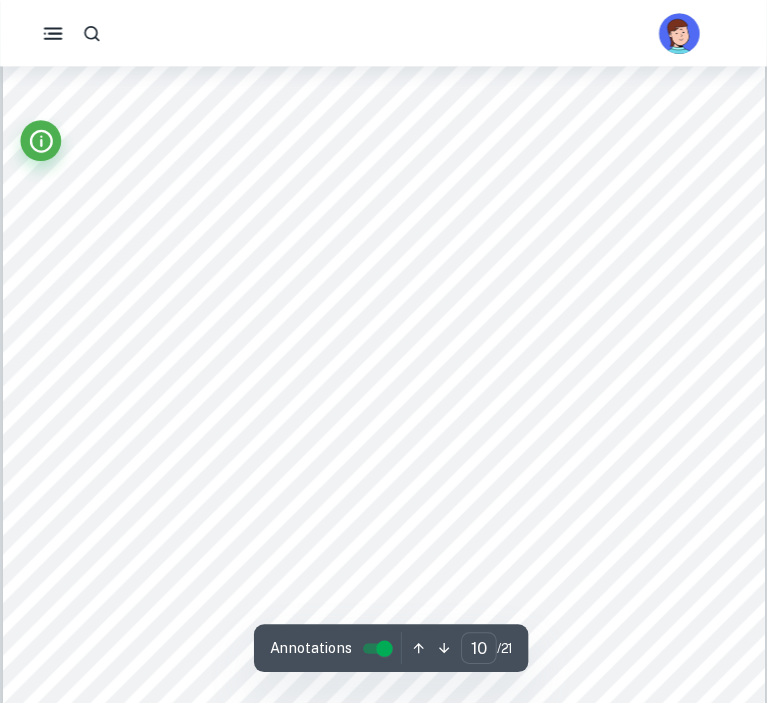 scroll, scrollTop: 9333, scrollLeft: 0, axis: vertical 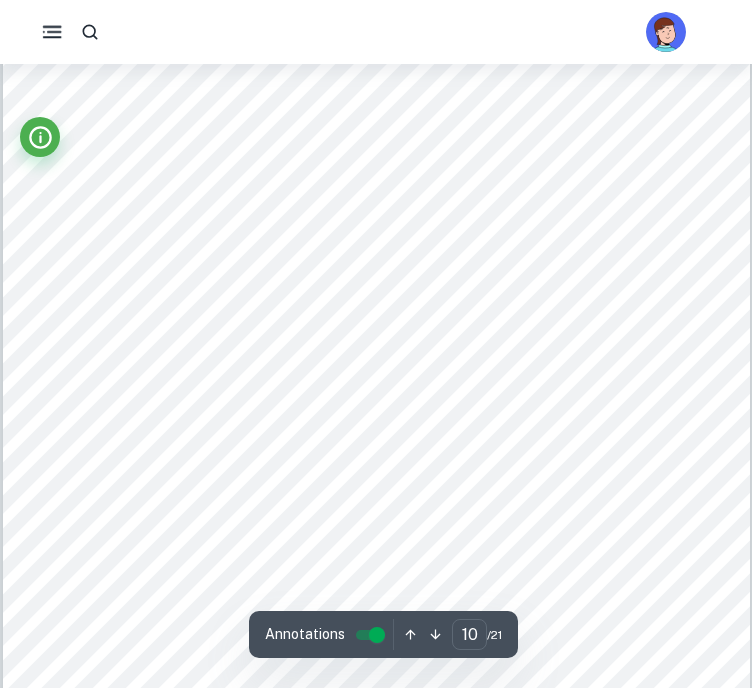 click 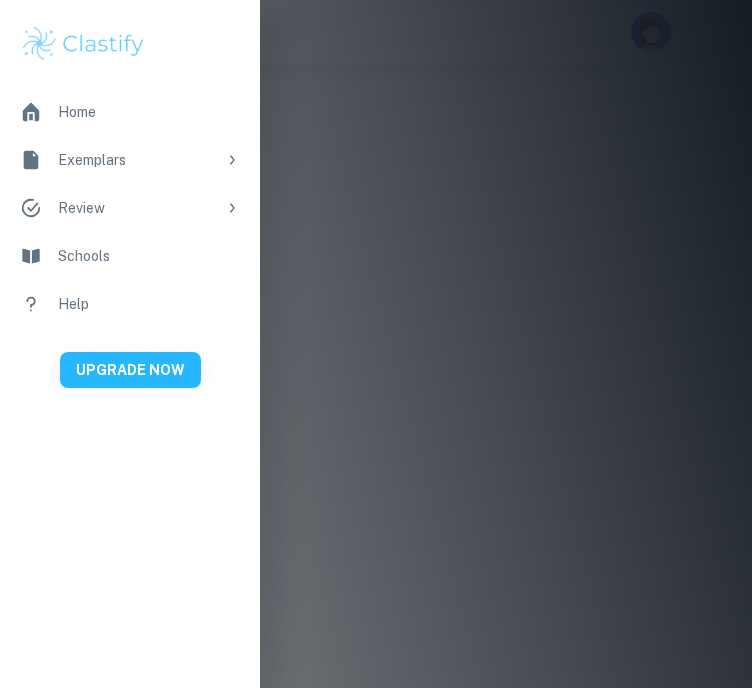 click at bounding box center [376, 344] 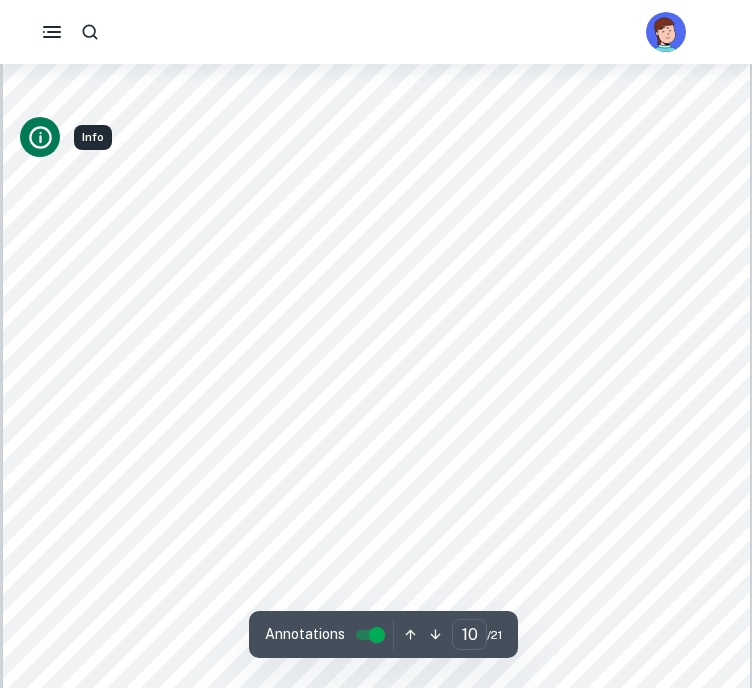 click 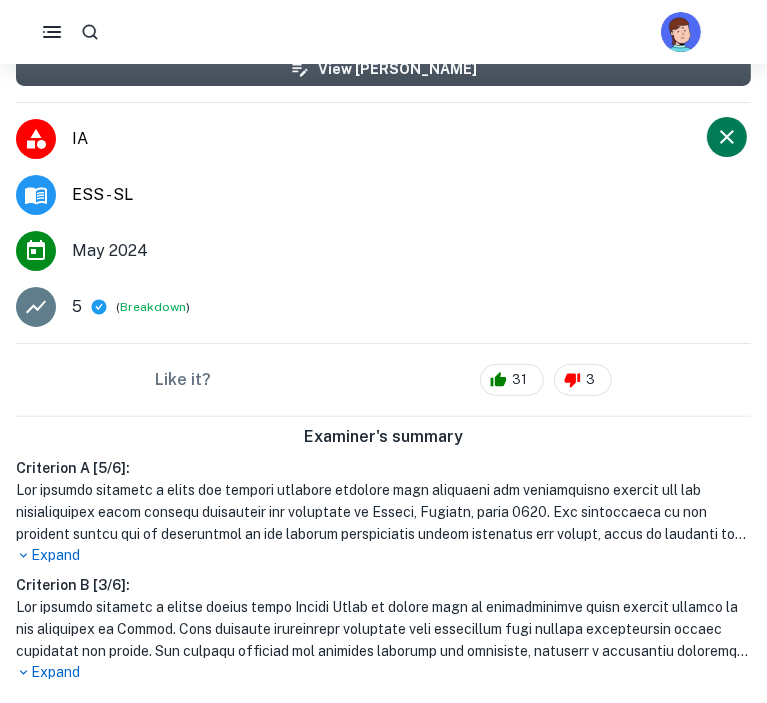 scroll, scrollTop: 0, scrollLeft: 0, axis: both 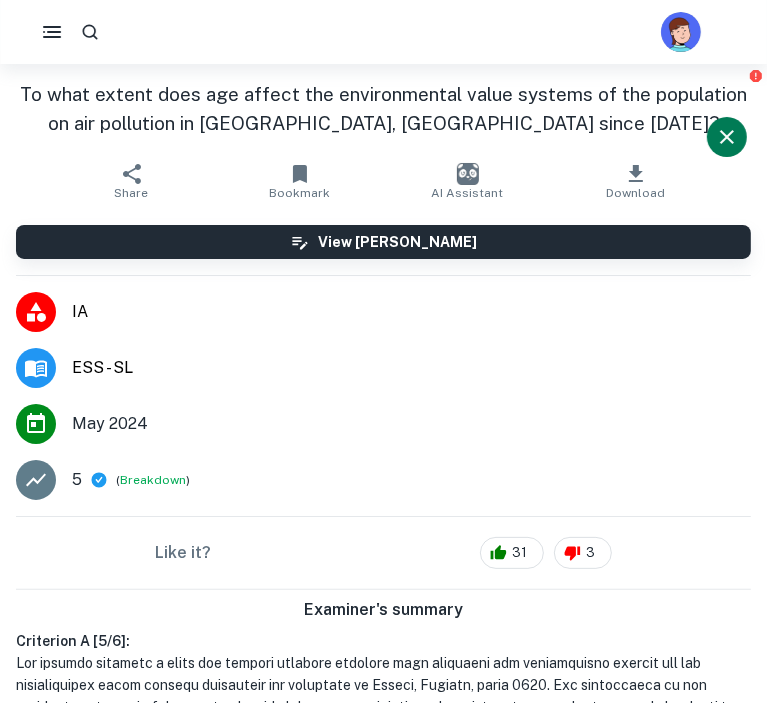 click 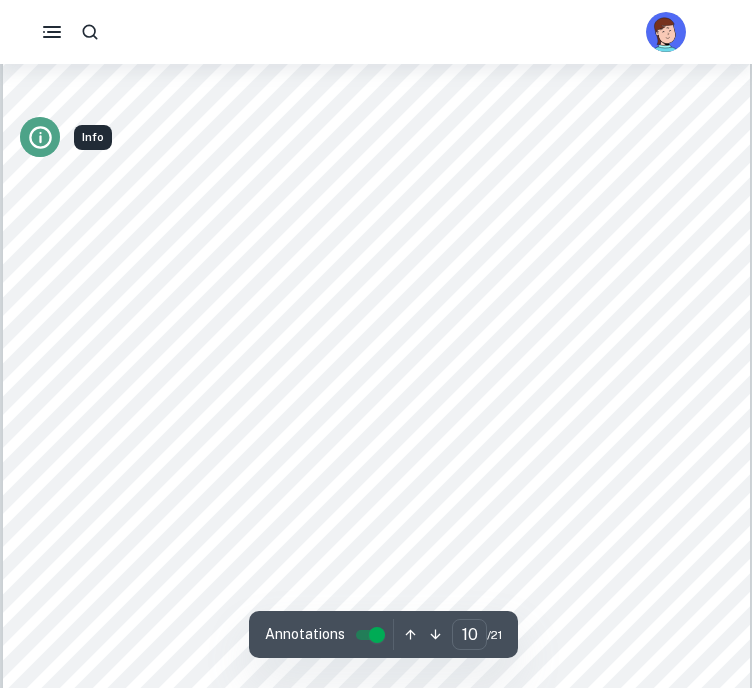 click 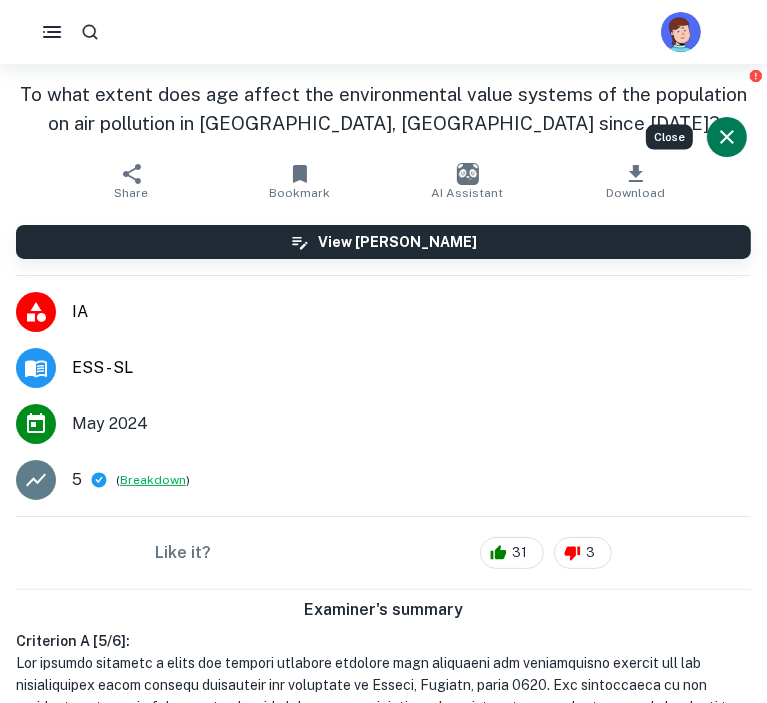 click on "Breakdown" at bounding box center [153, 480] 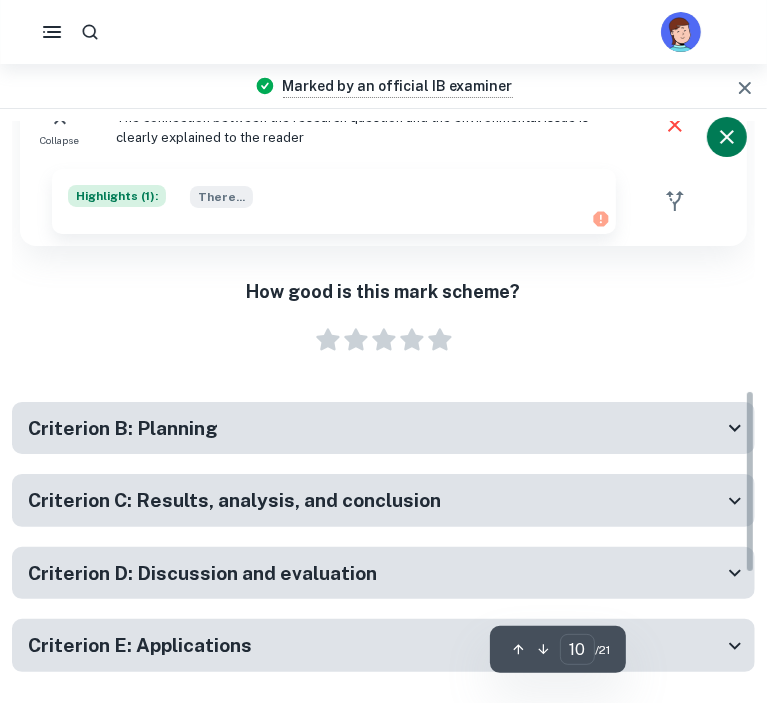 scroll, scrollTop: 1197, scrollLeft: 0, axis: vertical 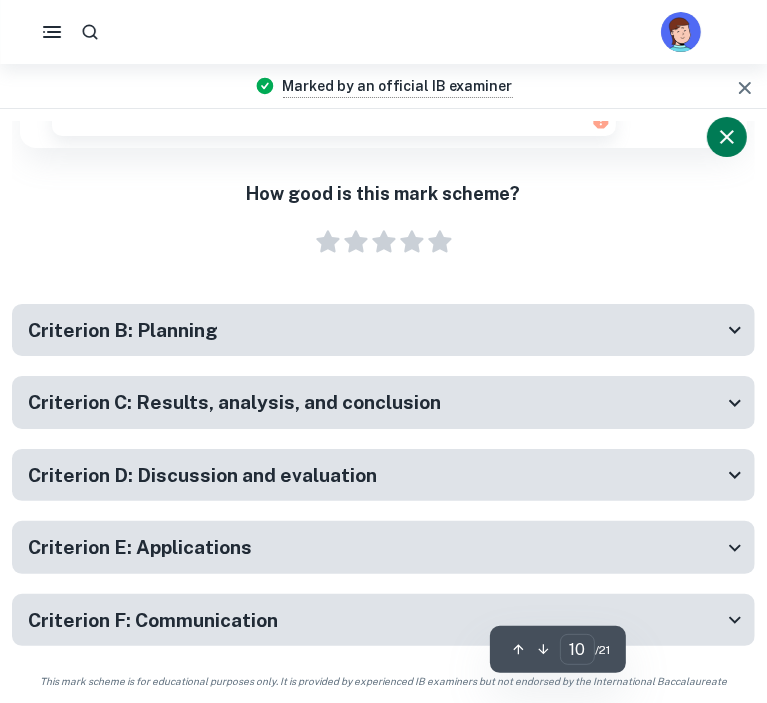 click on "Criterion B: Planning" at bounding box center (383, 330) 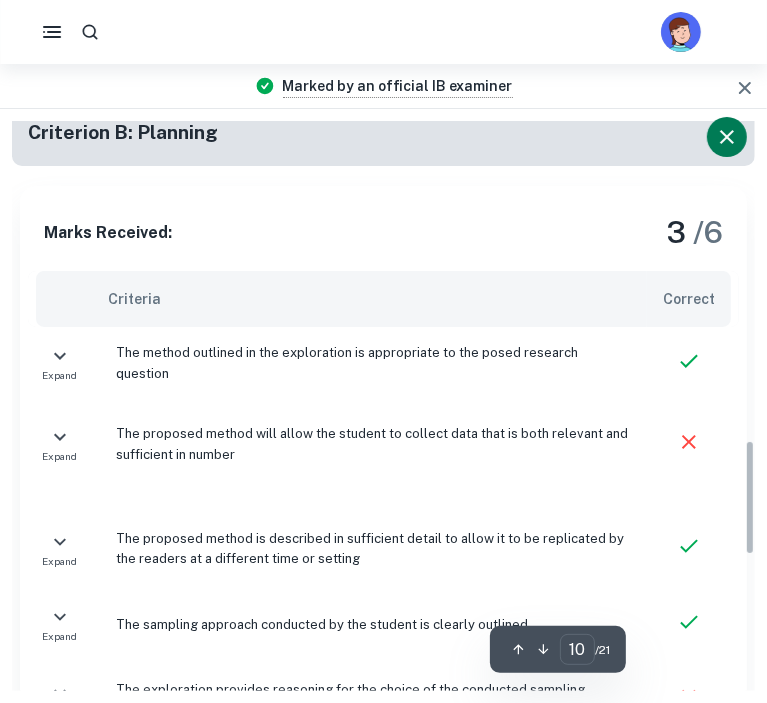 scroll, scrollTop: 1565, scrollLeft: 0, axis: vertical 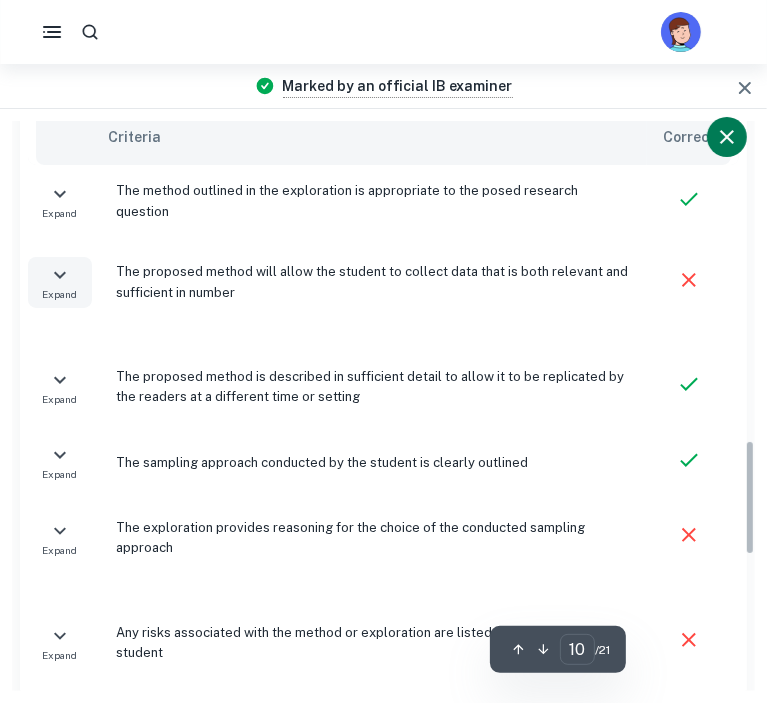 click on "Expand" at bounding box center (60, 294) 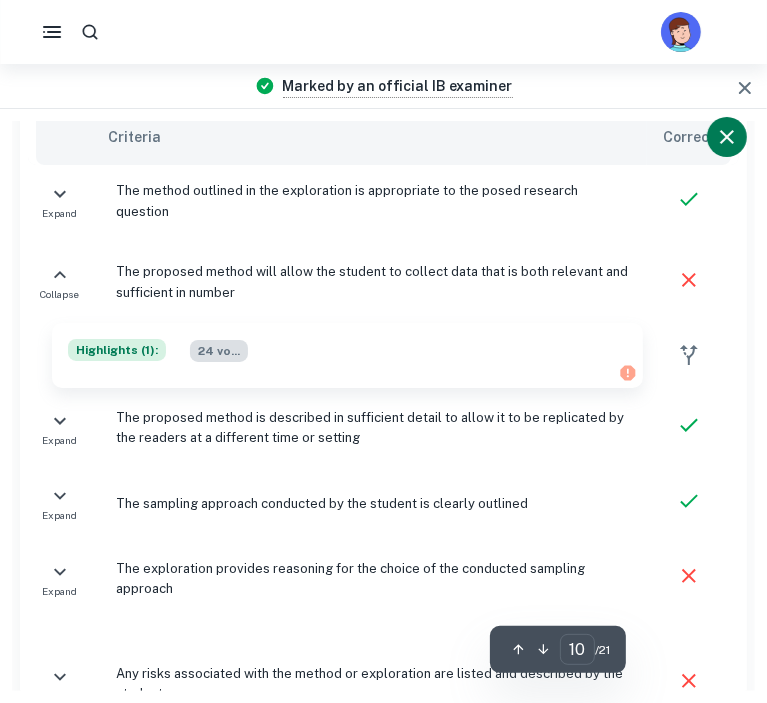 click on "24 vo ..." at bounding box center (219, 351) 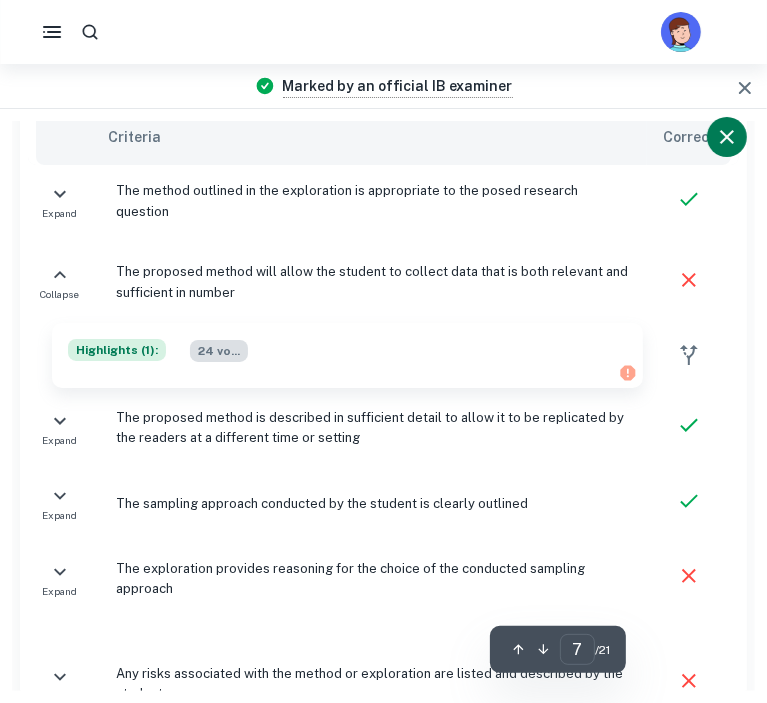 type on "6" 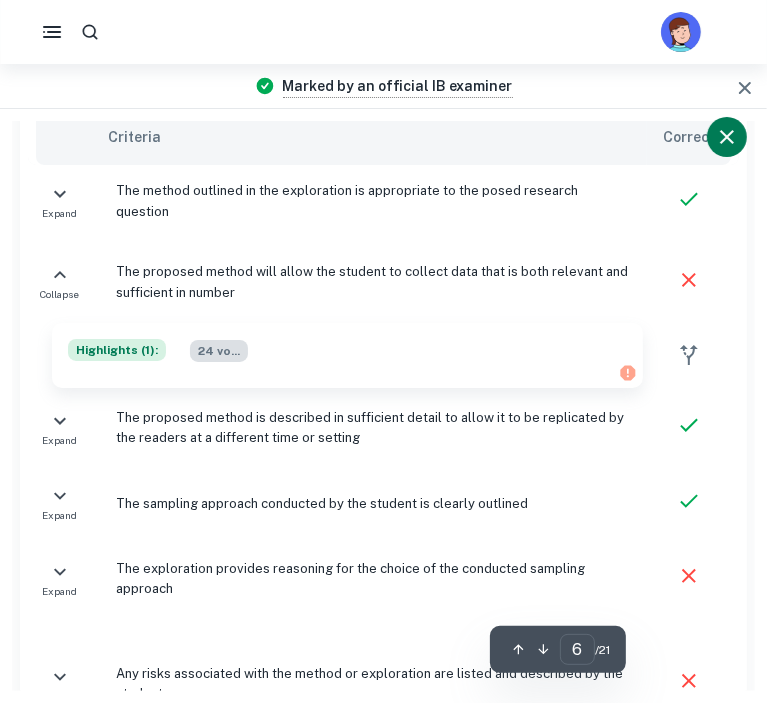 scroll, scrollTop: 4810, scrollLeft: 0, axis: vertical 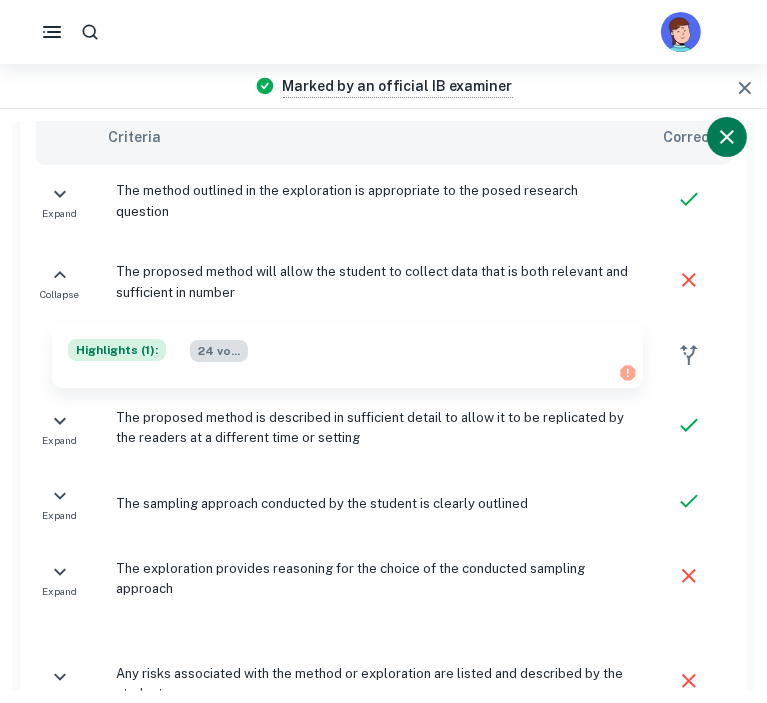 click on "24 vo ..." at bounding box center [219, 351] 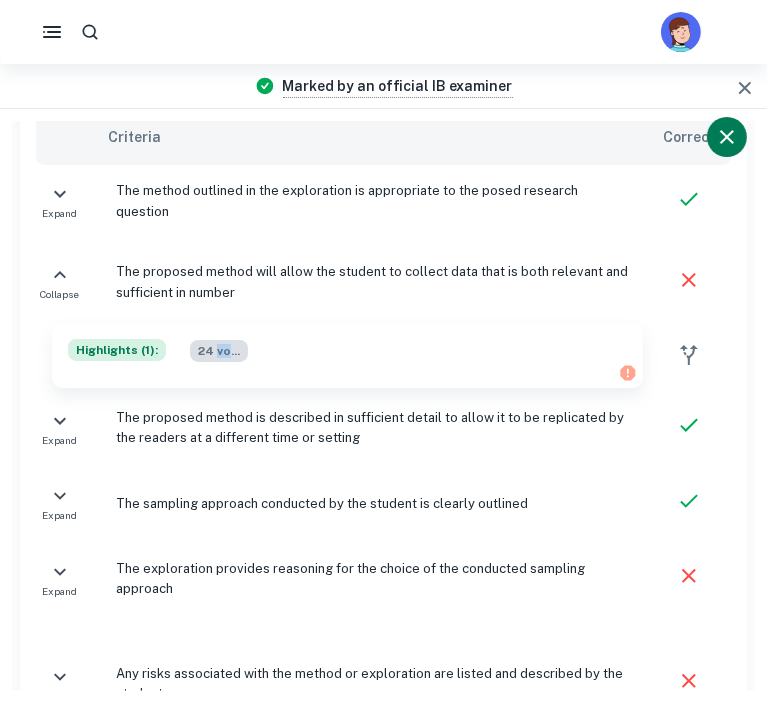 click on "24 vo ..." at bounding box center (219, 351) 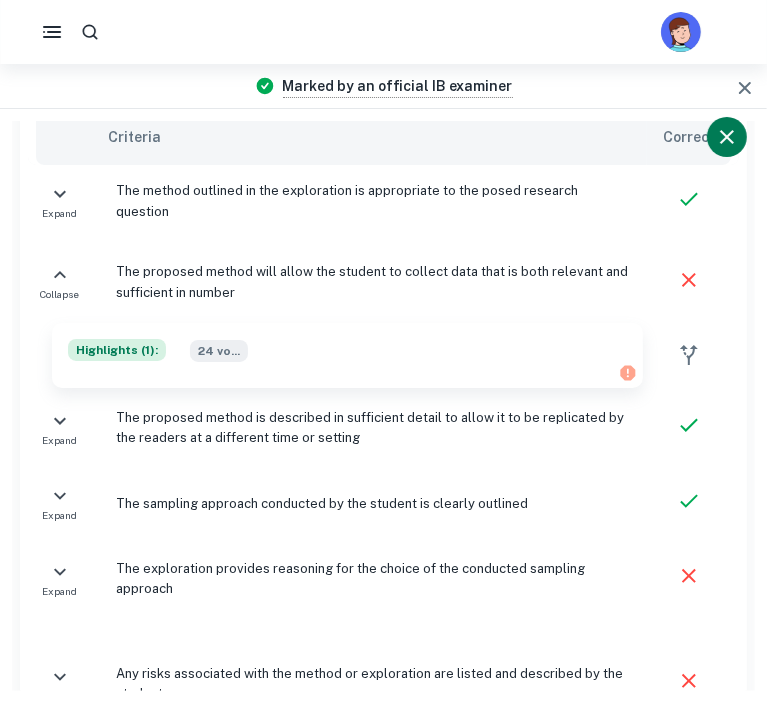 click on "Highlights ( 1 ):" at bounding box center [117, 350] 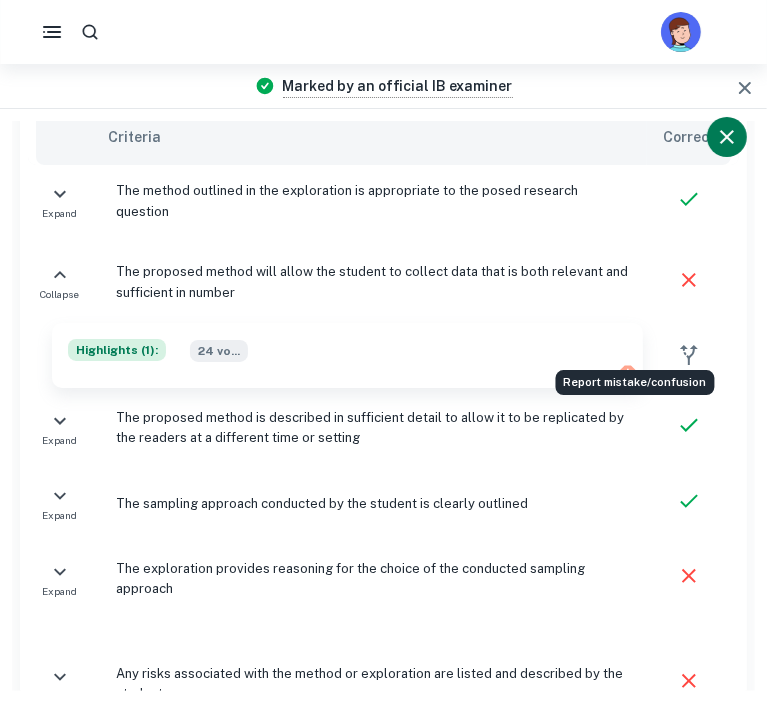 click 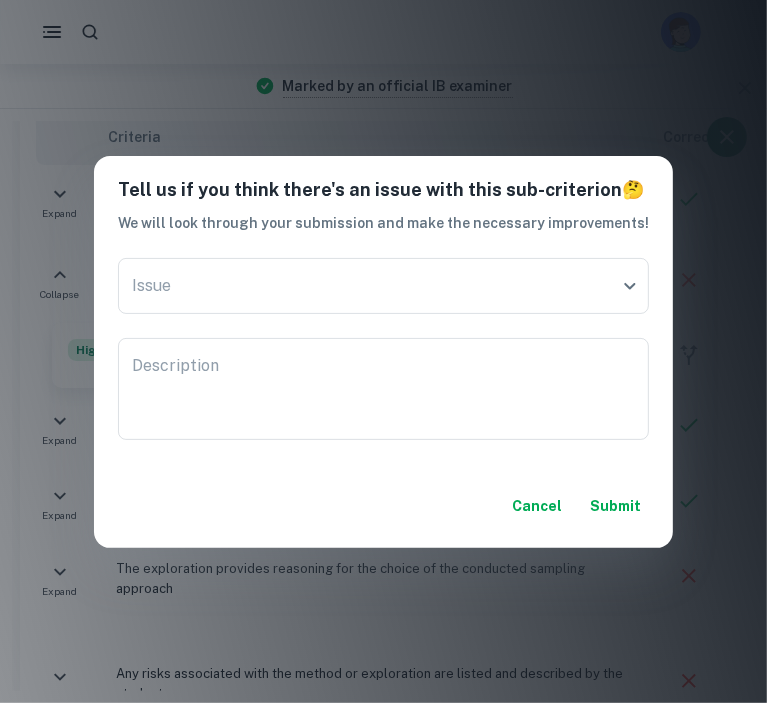 click on "Tell us if you think there's an issue with this sub-criterion  🤔 We will look through your submission and make the necessary improvements! Issue ​ Issue Description x Description Cancel Submit" at bounding box center (383, 351) 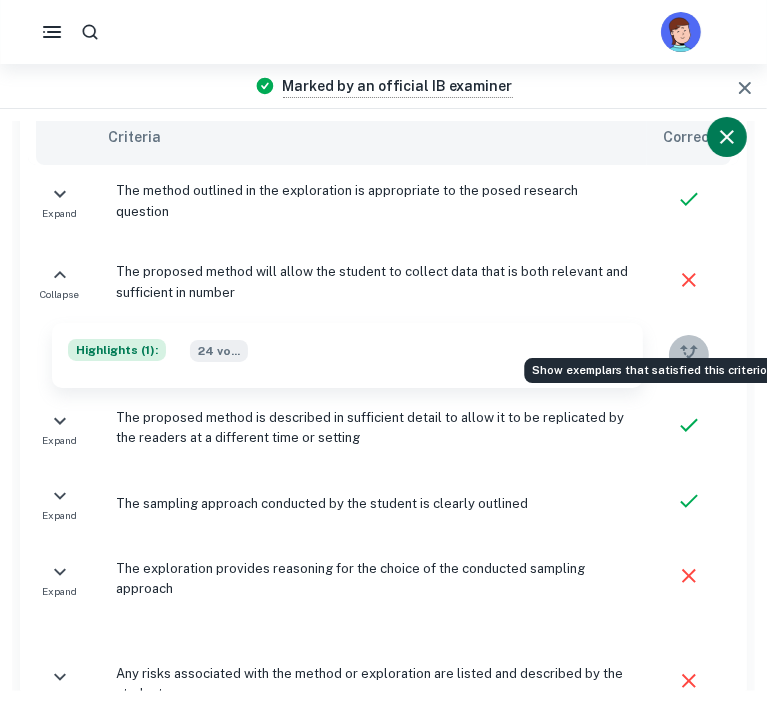 click 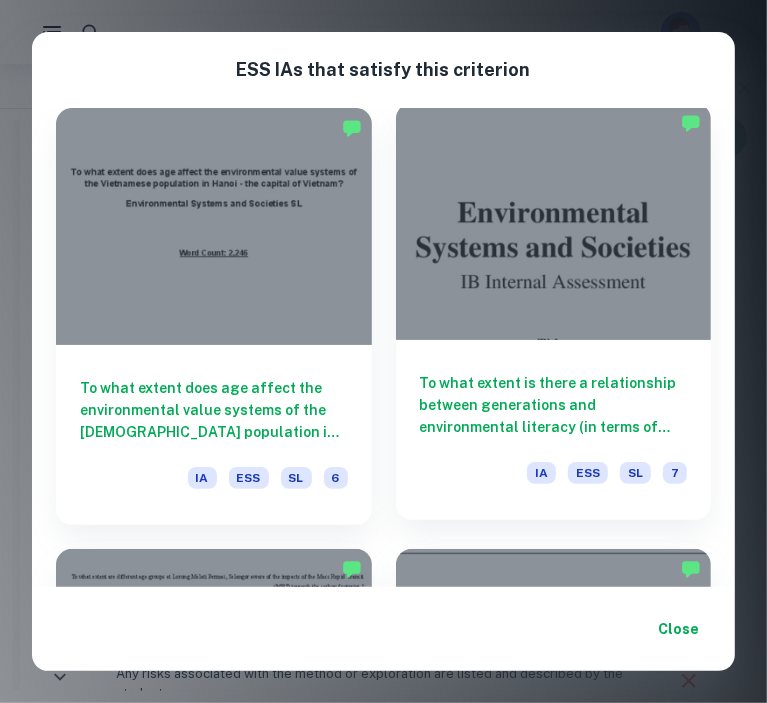 click on "To what extent is there a relationship between generations and environmental literacy (in terms of knowledge, attitudes, and practices) of a set of Peruvians older than 11 years old who are currently in school or who have already graduated?" at bounding box center [554, 405] 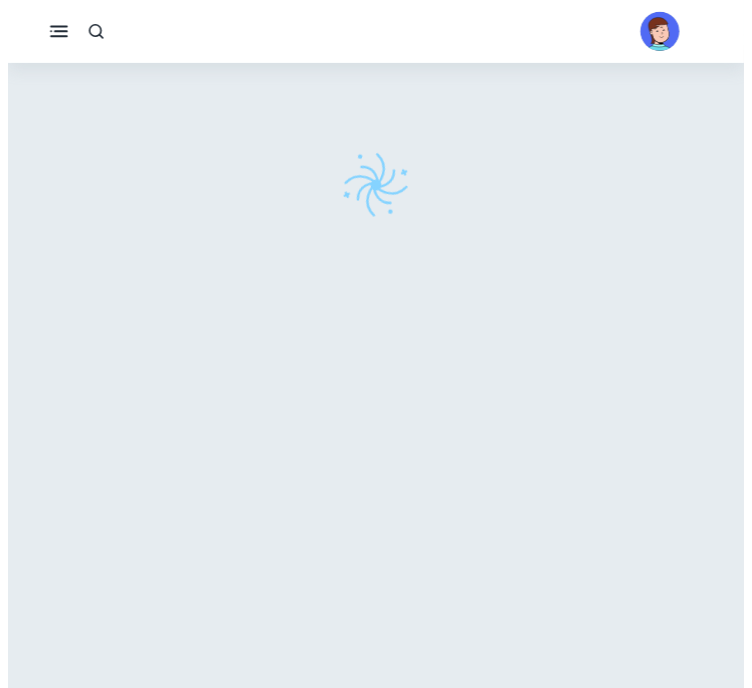 scroll, scrollTop: 0, scrollLeft: 0, axis: both 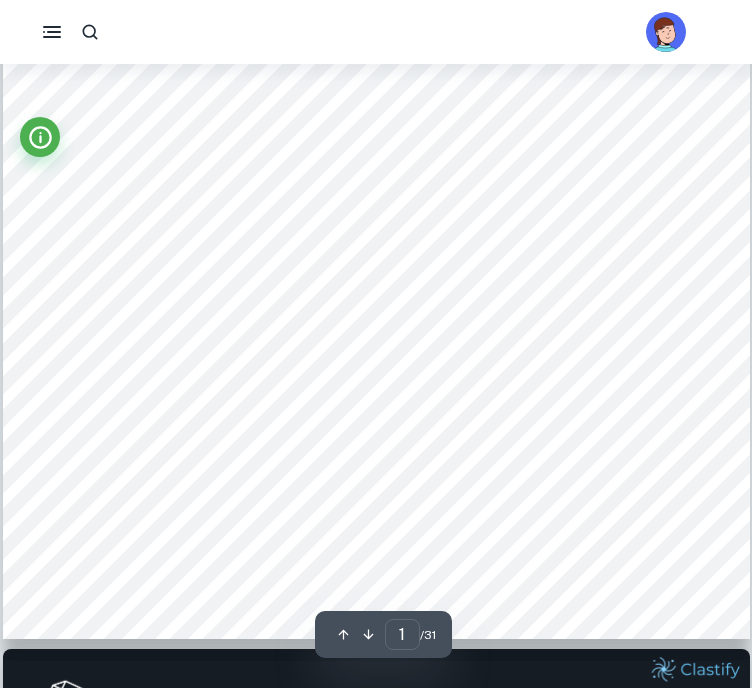 checkbox on "true" 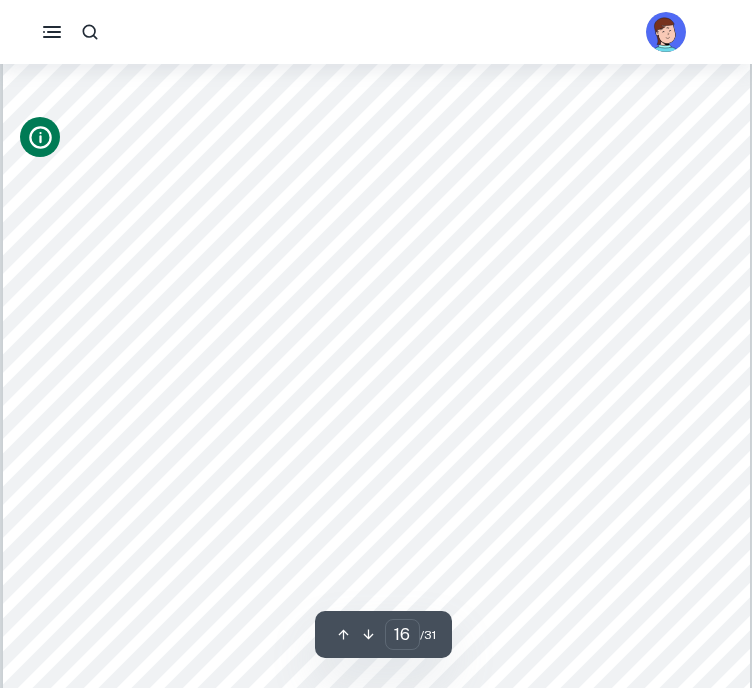 scroll, scrollTop: 17000, scrollLeft: 0, axis: vertical 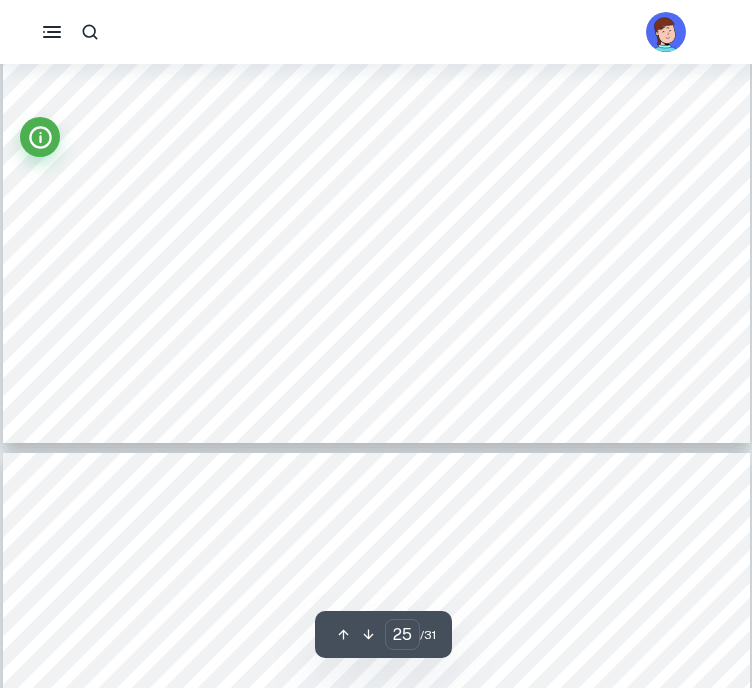 type on "24" 